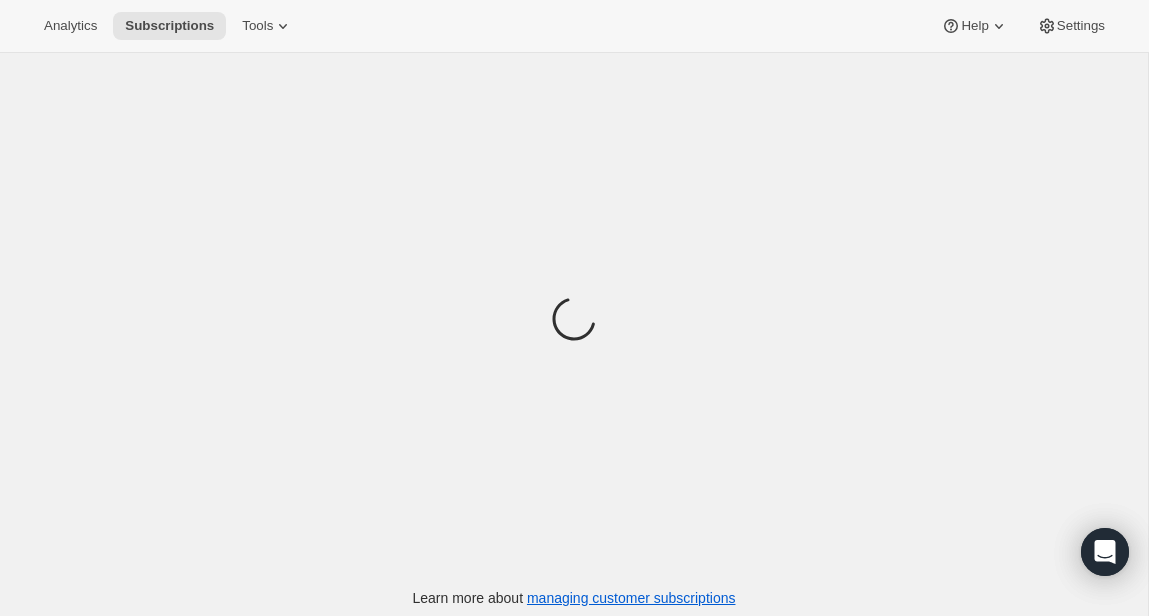 scroll, scrollTop: 65, scrollLeft: 0, axis: vertical 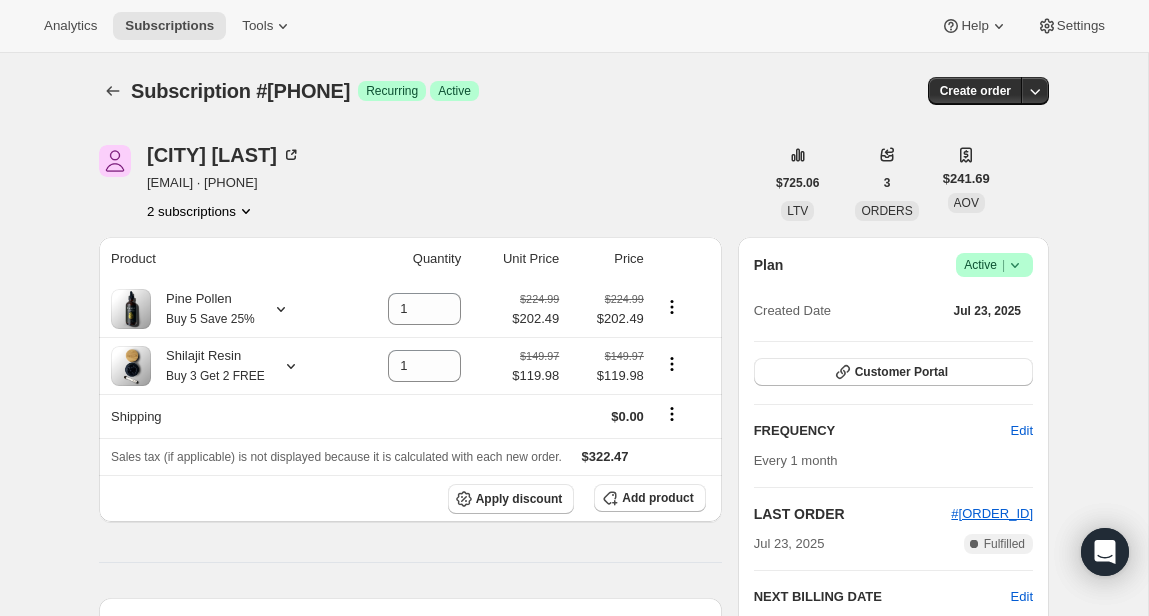 click 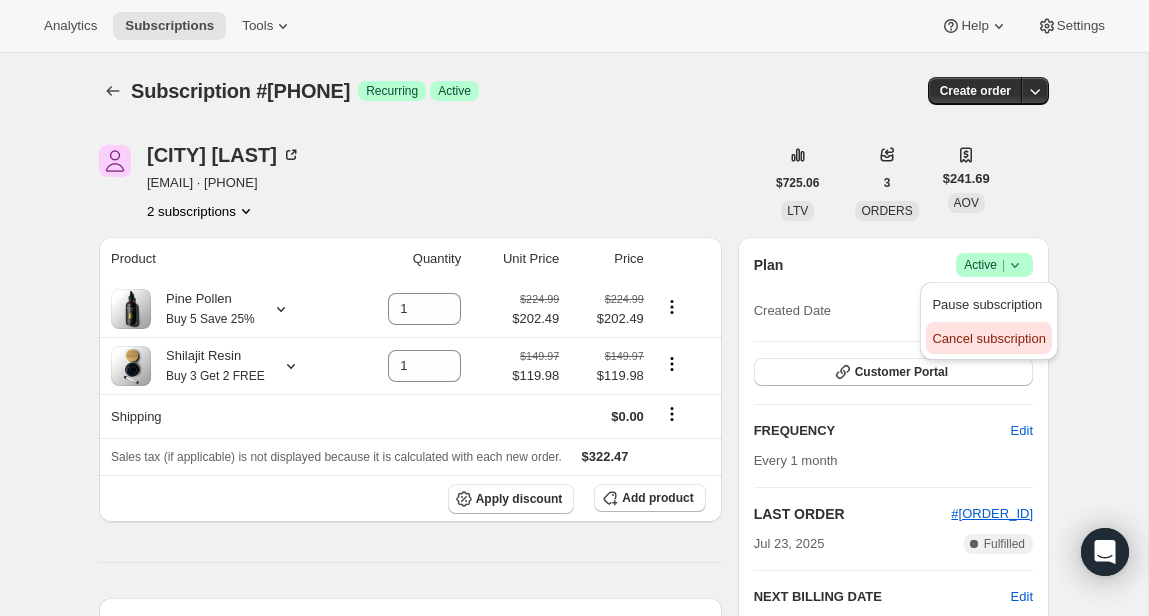 click on "Cancel subscription" at bounding box center (988, 338) 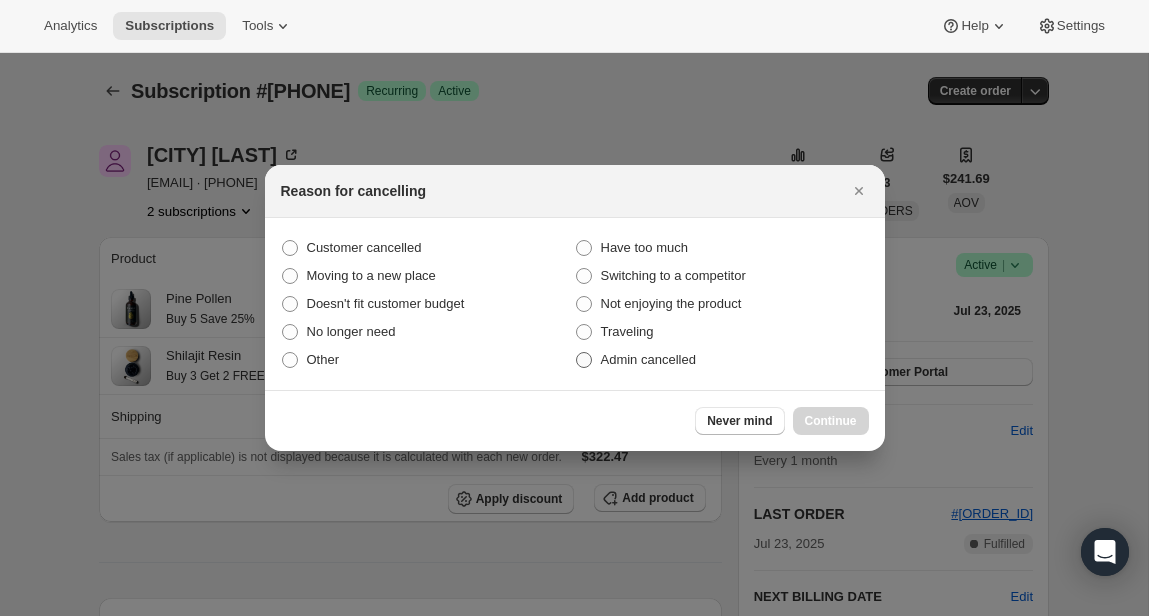 click on "Admin cancelled" at bounding box center (648, 359) 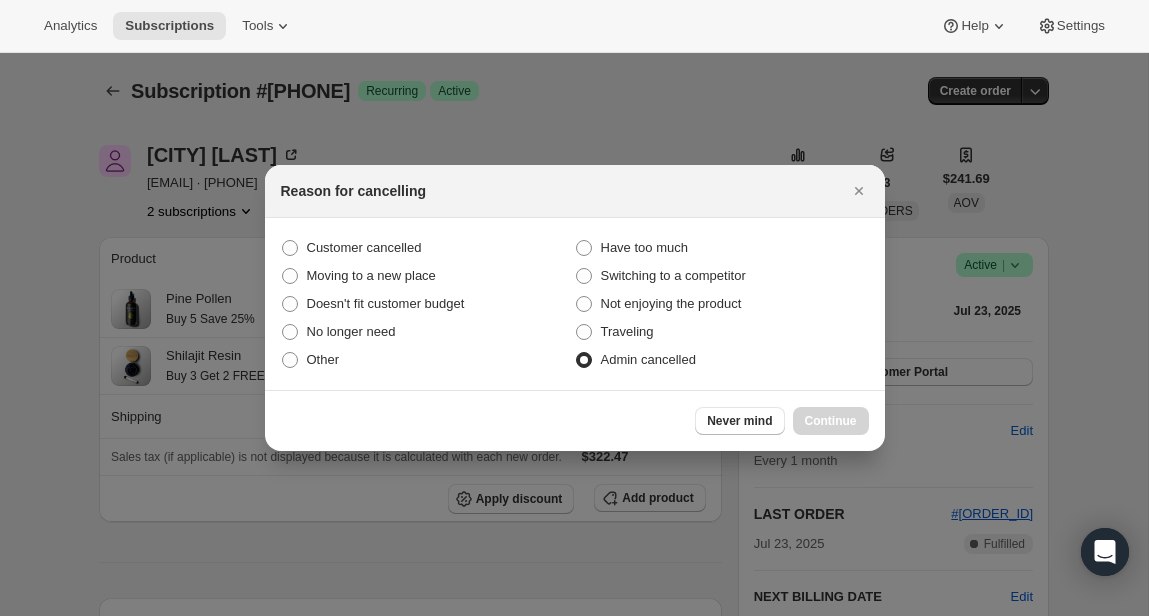 radio on "true" 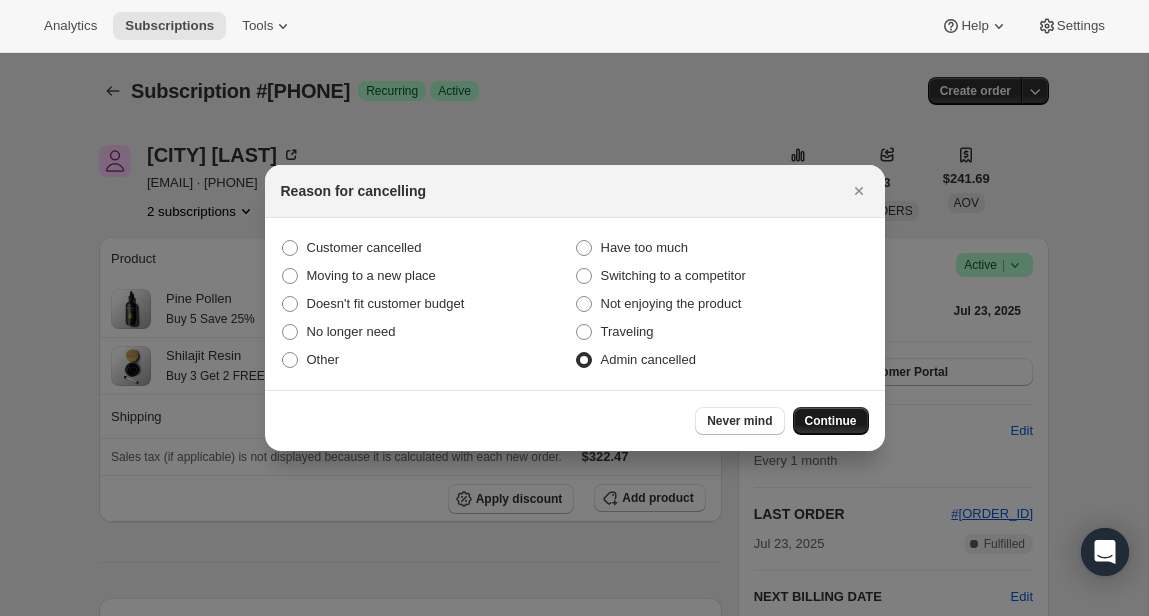 click on "Continue" at bounding box center (831, 421) 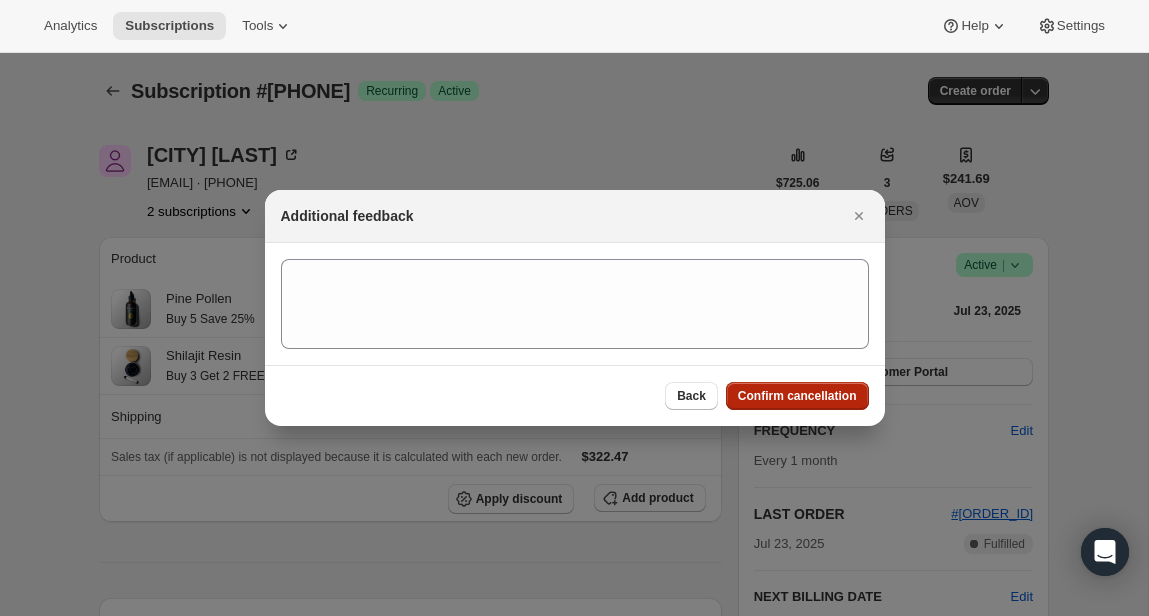 click on "Confirm cancellation" at bounding box center [797, 396] 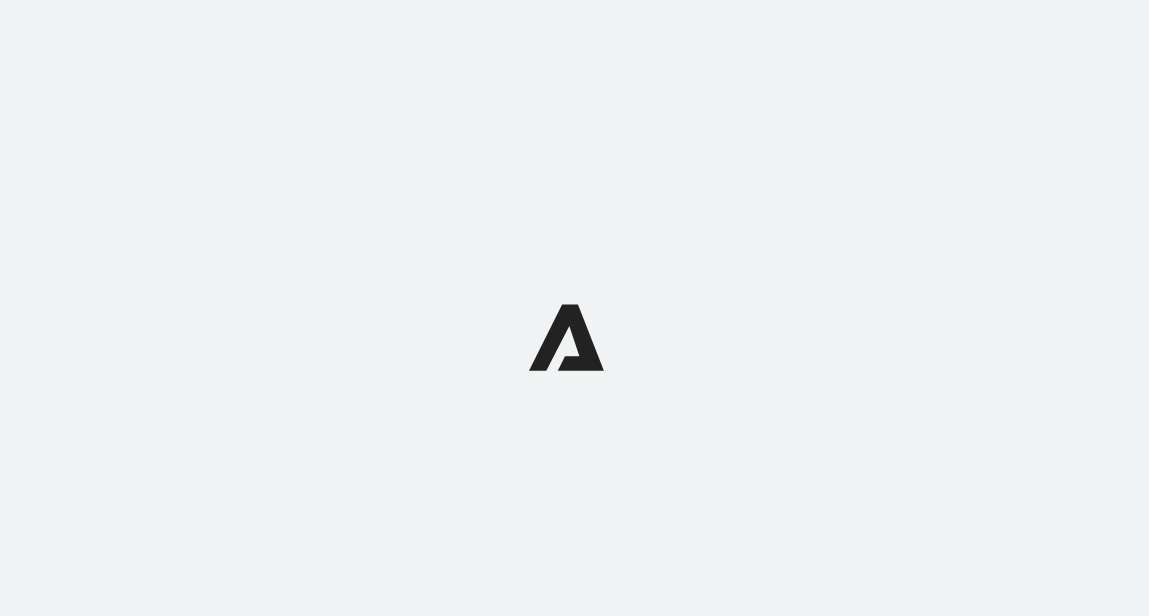 scroll, scrollTop: 0, scrollLeft: 0, axis: both 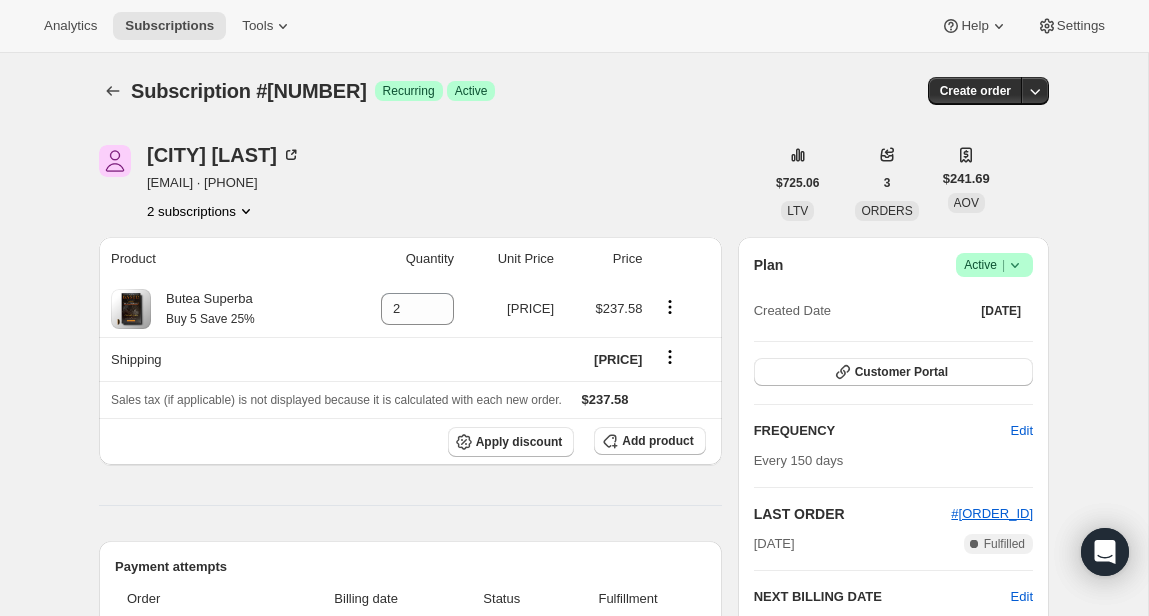 click 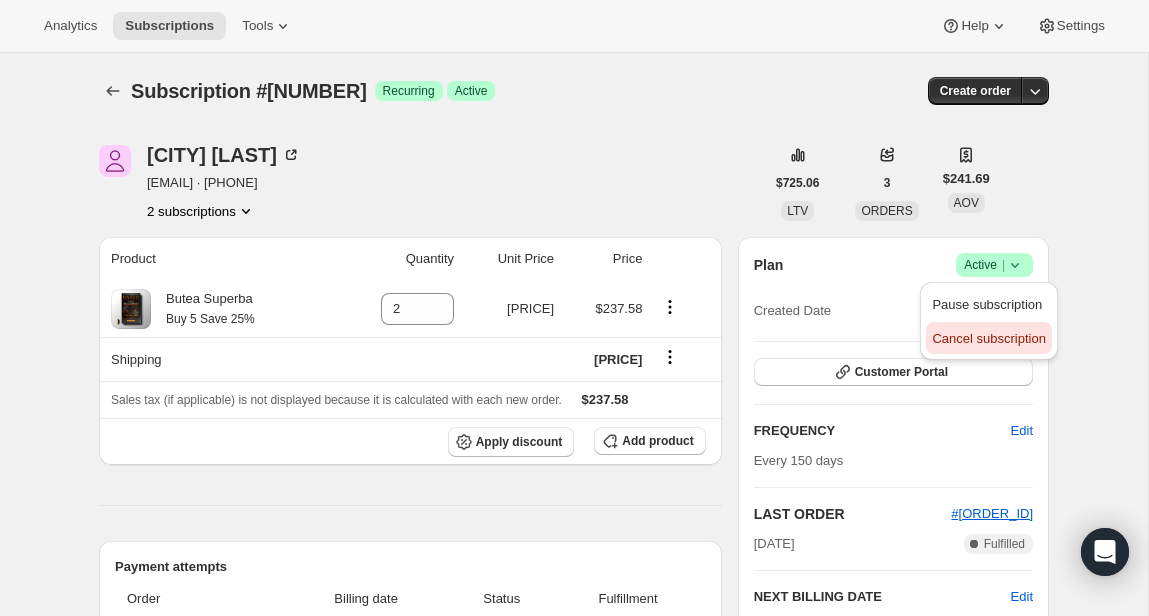 click on "Cancel subscription" at bounding box center (988, 338) 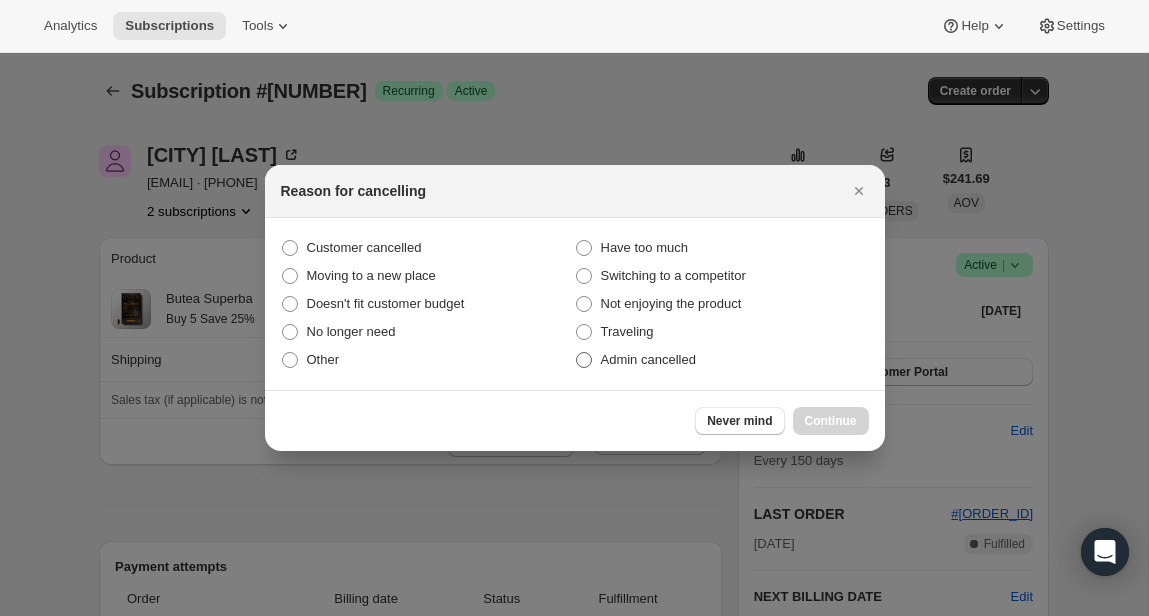 click on "Admin cancelled" at bounding box center [722, 360] 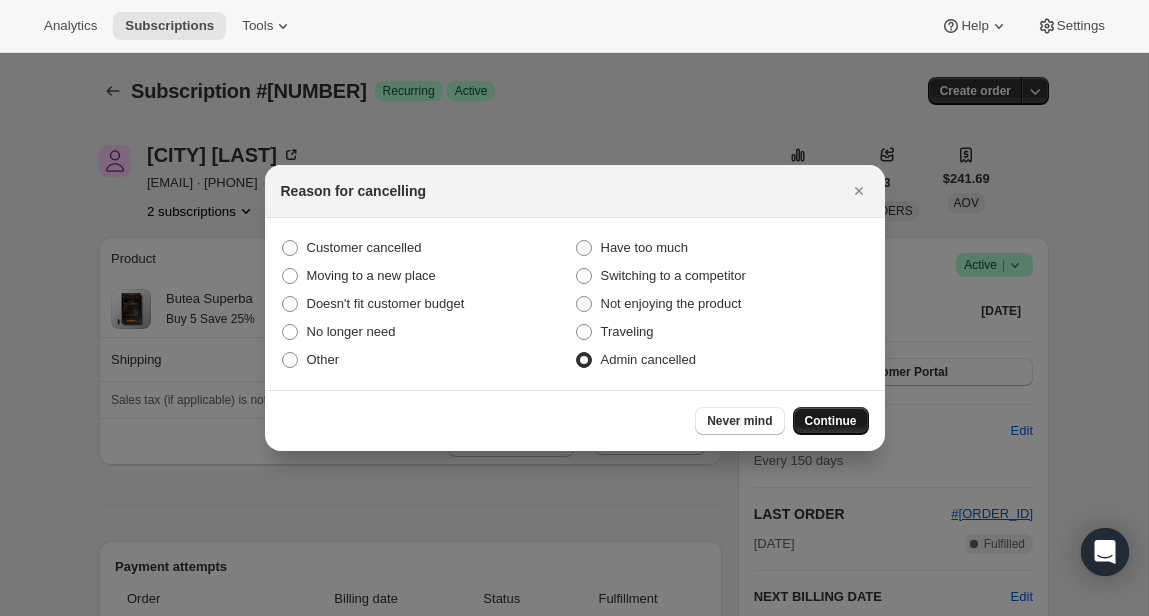 click on "Continue" at bounding box center [831, 421] 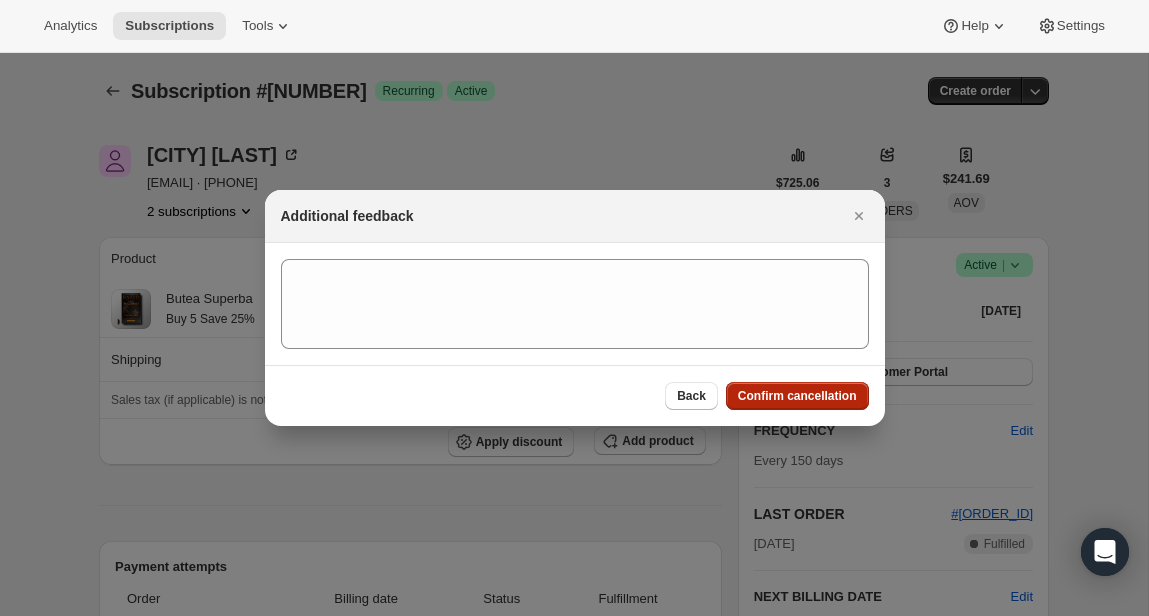 click on "Confirm cancellation" at bounding box center [797, 396] 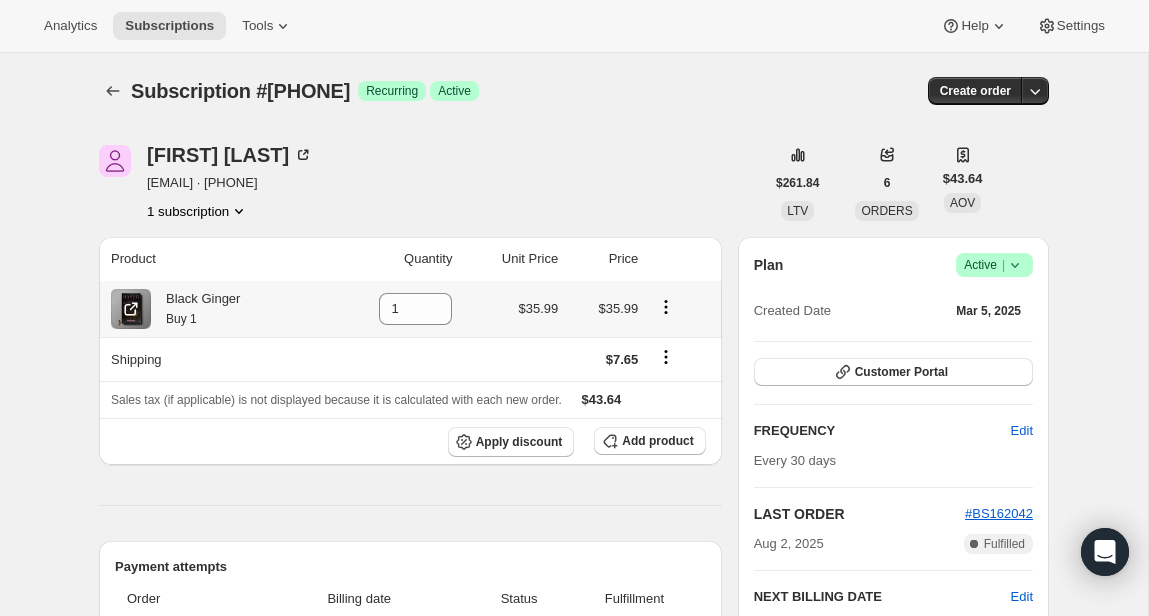 scroll, scrollTop: 202, scrollLeft: 0, axis: vertical 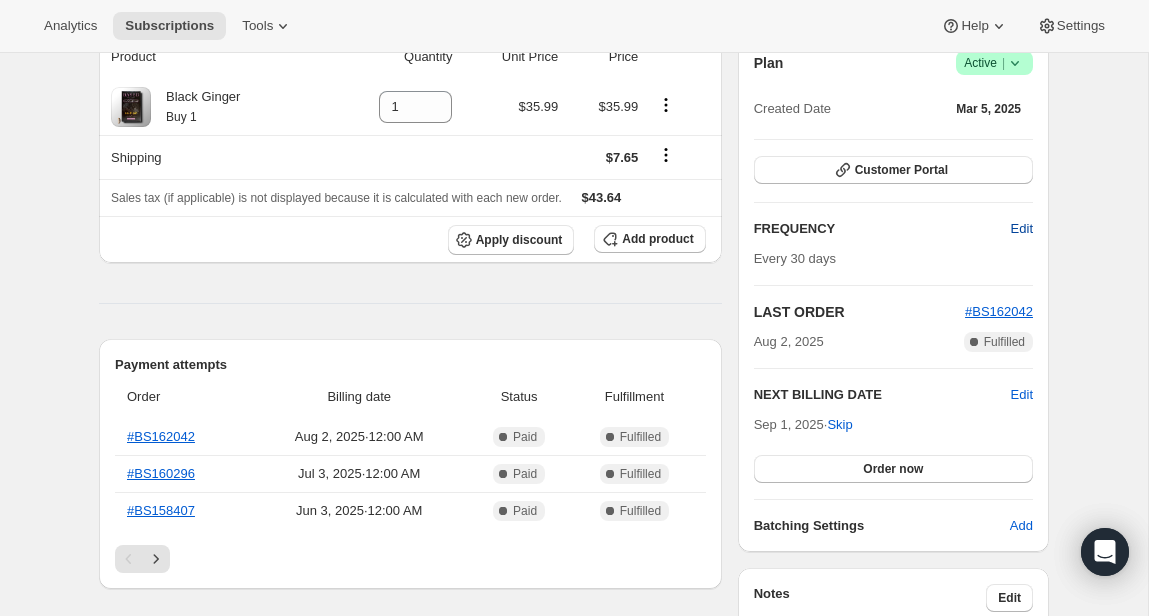 click on "Edit" at bounding box center (1022, 229) 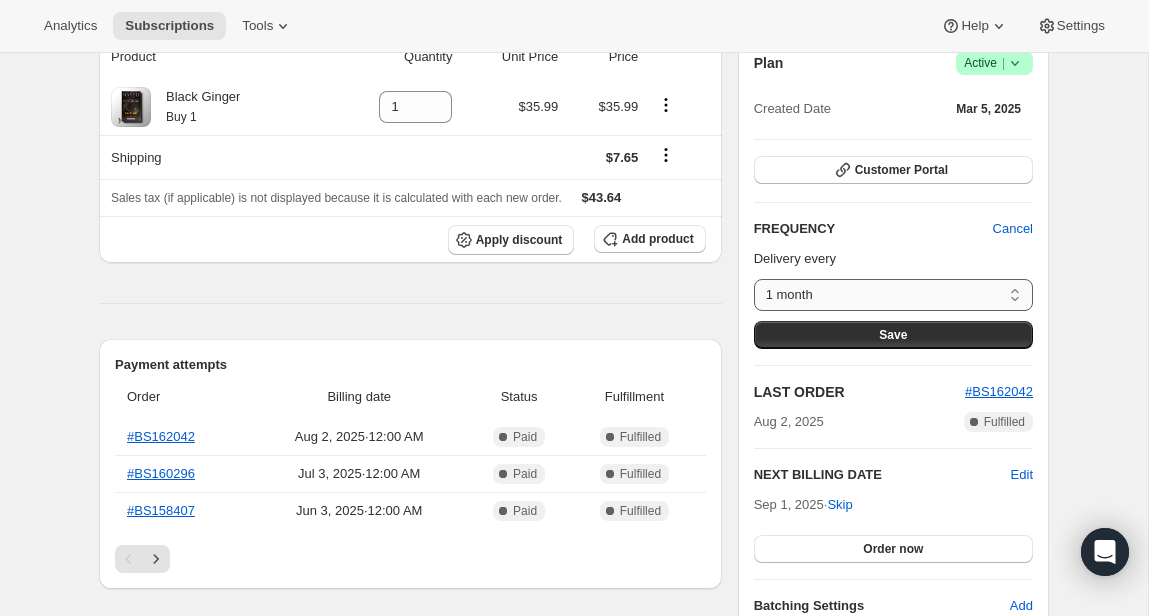 click on "1 month Custom..." at bounding box center (893, 295) 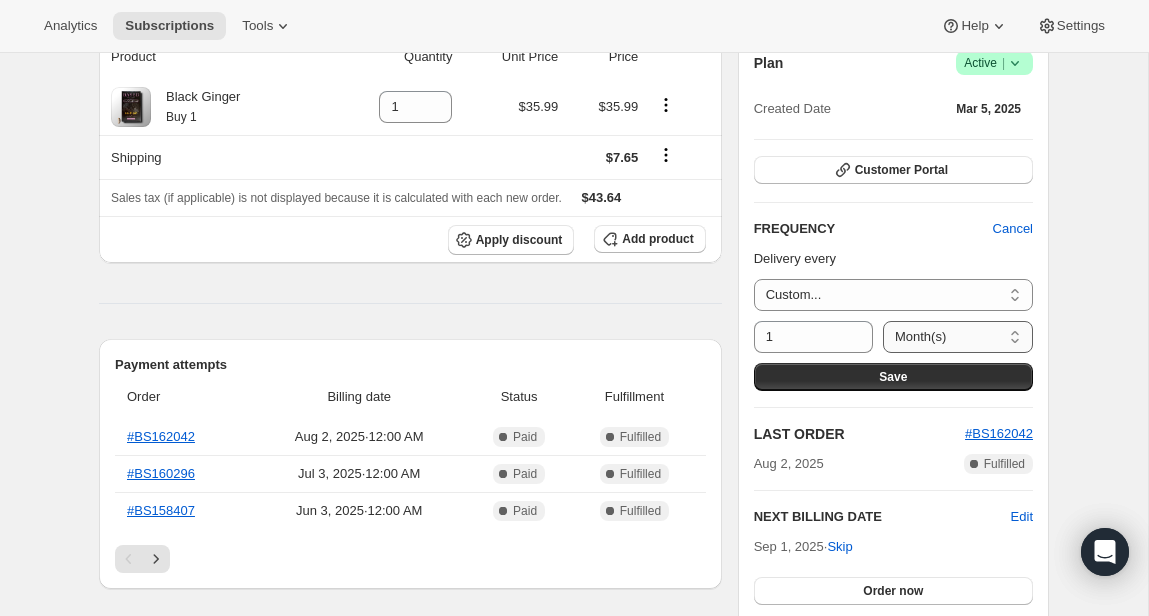 click on "Day(s) Week(s) Month(s) Year(s)" at bounding box center (958, 337) 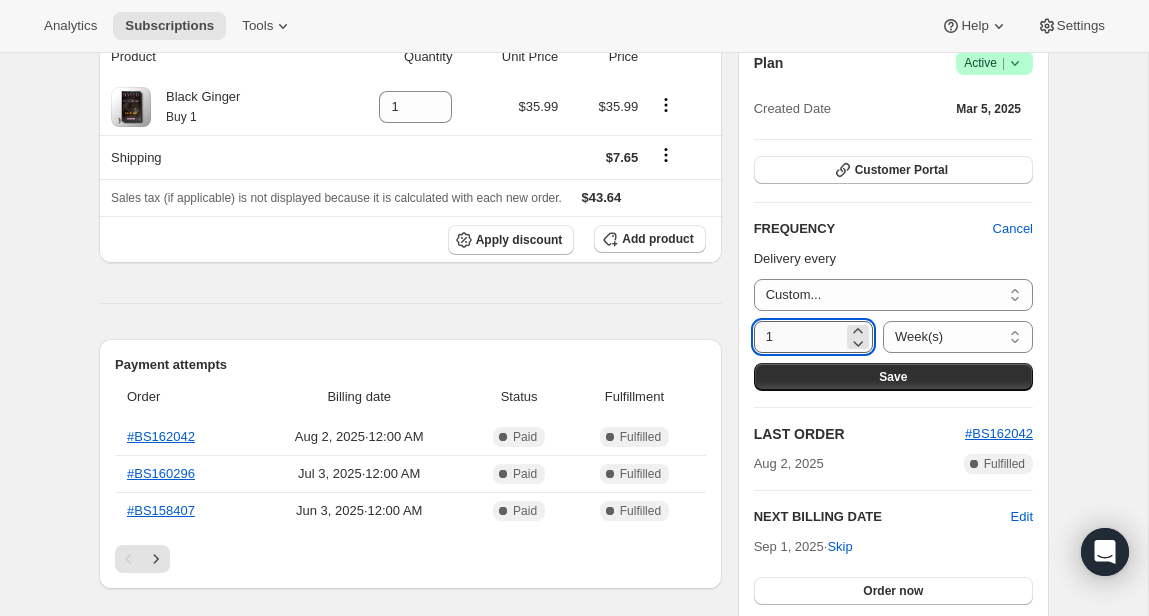 click on "1" at bounding box center [798, 337] 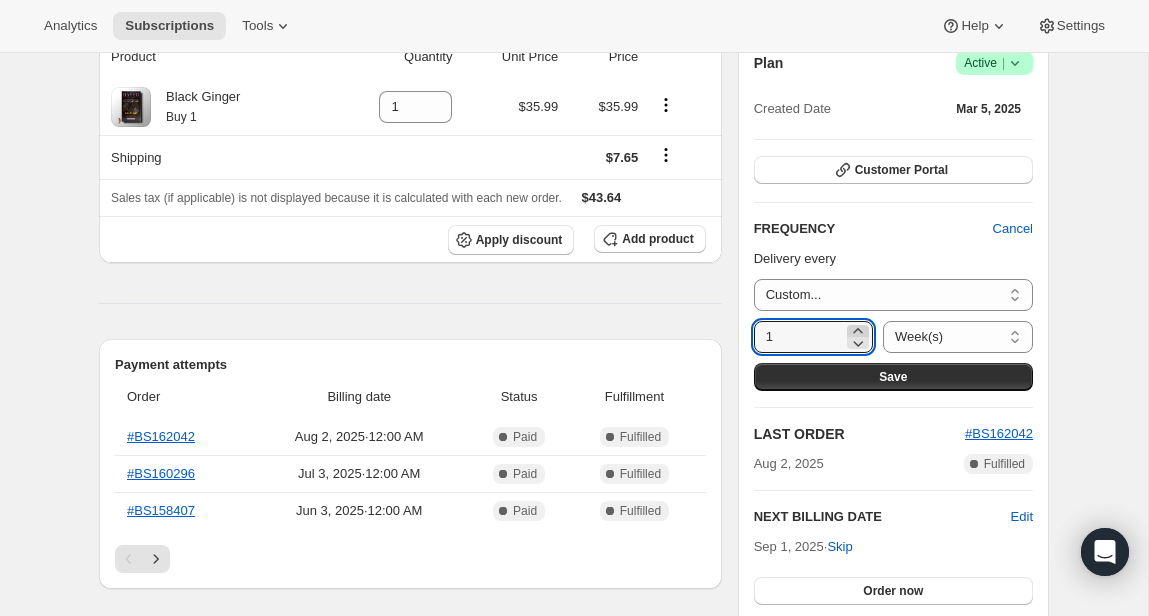 click 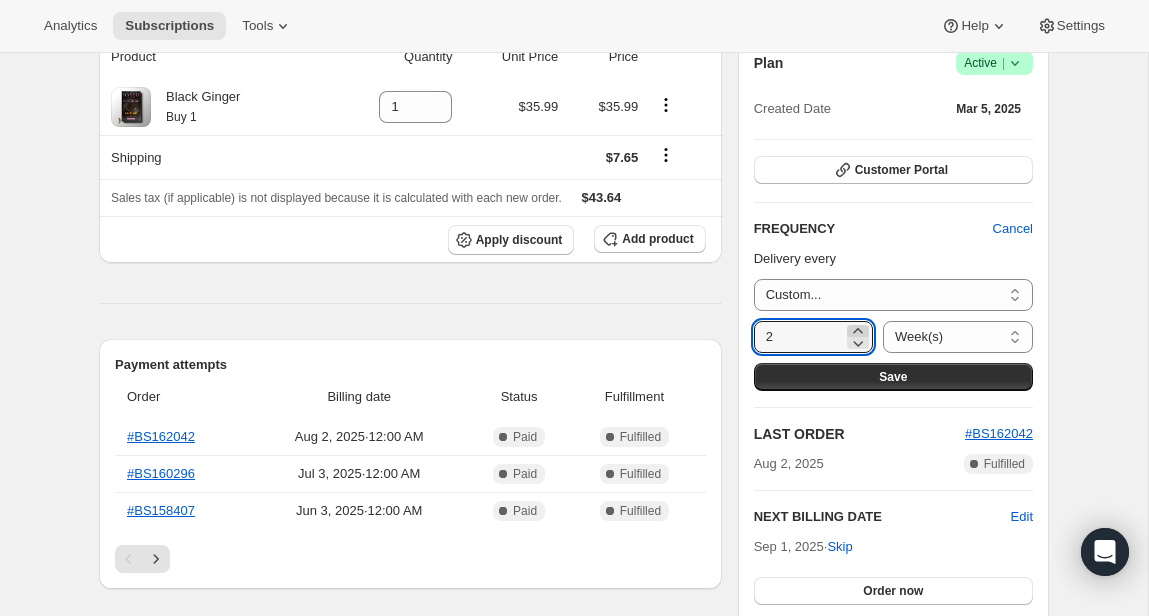 click 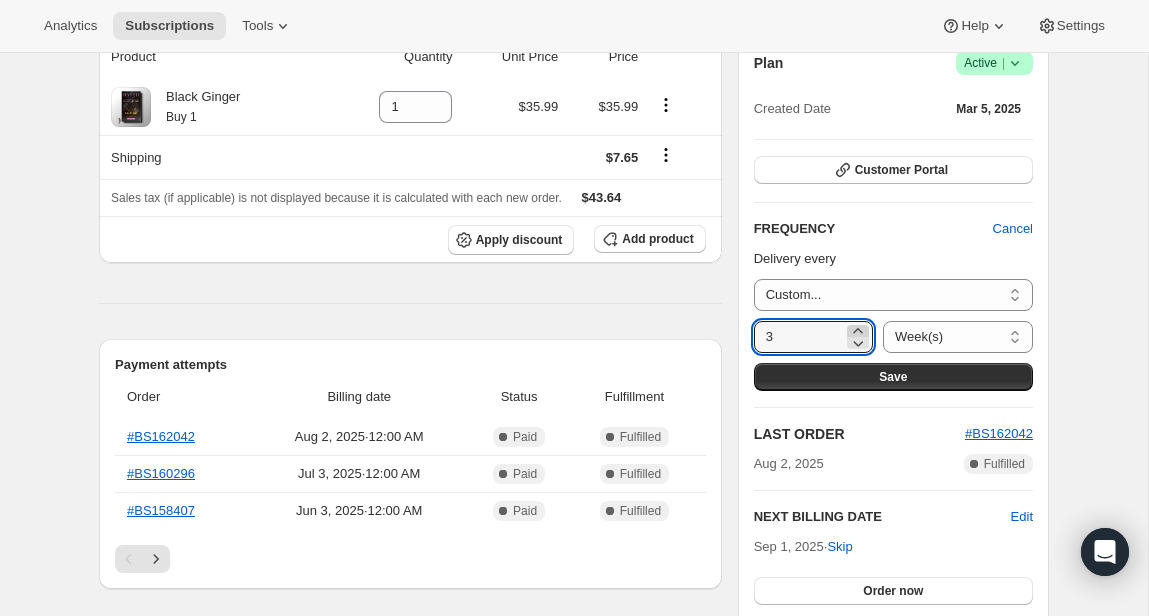 click 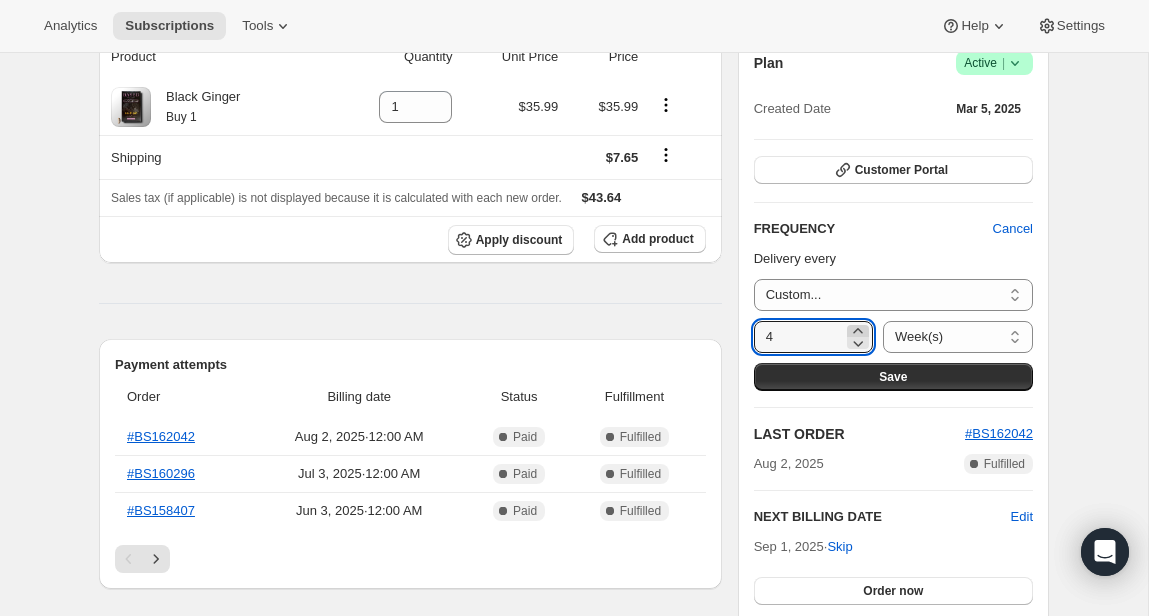 click 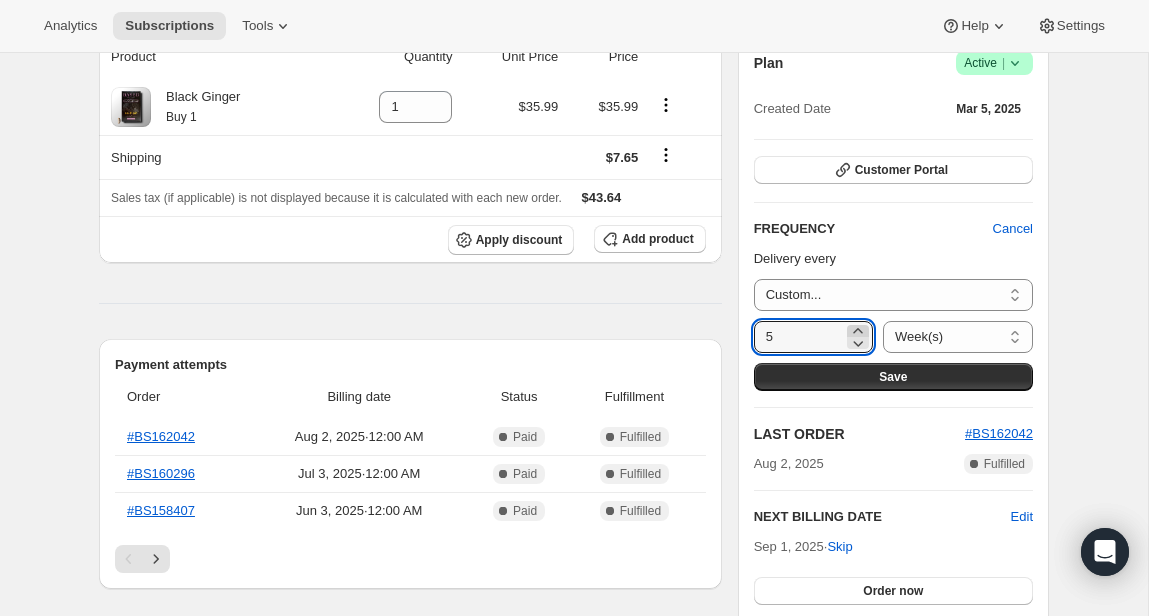 click 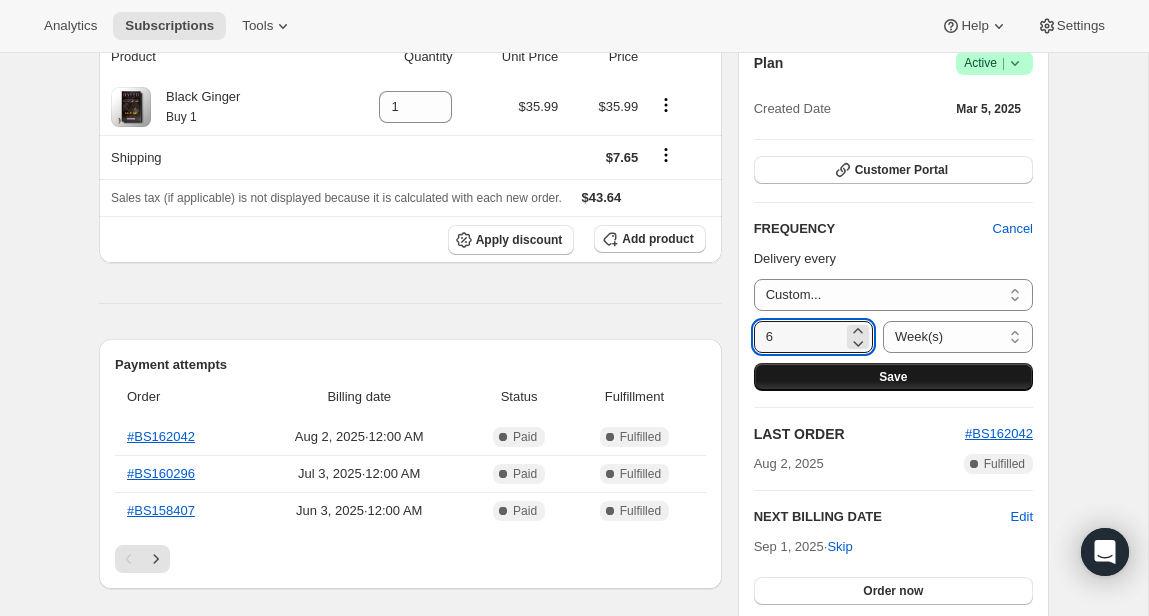 click on "Save" at bounding box center [893, 377] 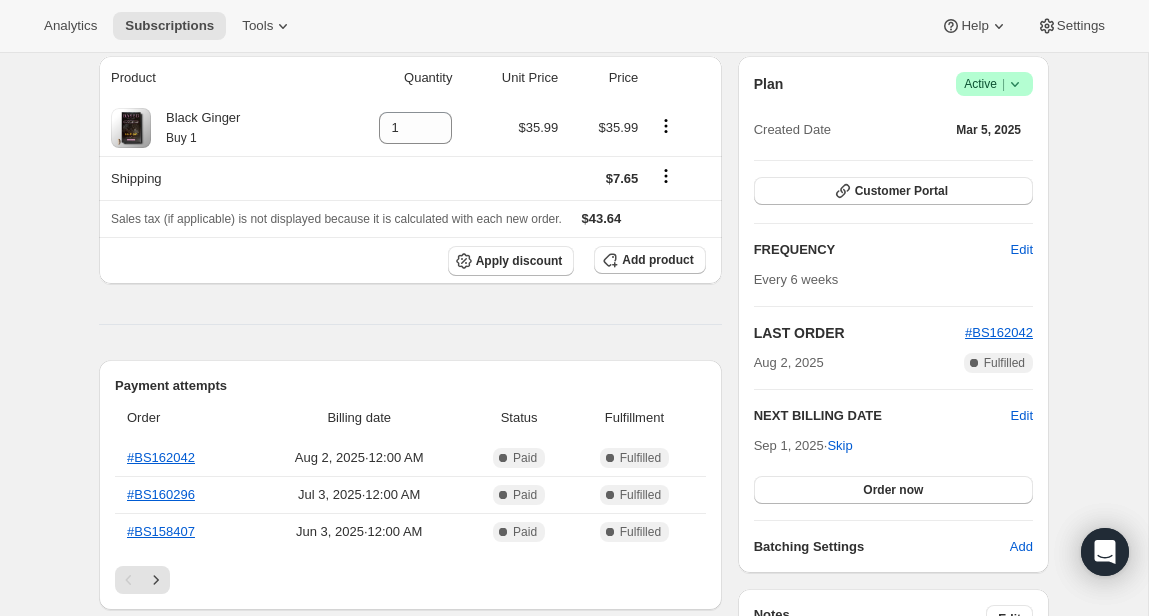 scroll, scrollTop: 292, scrollLeft: 0, axis: vertical 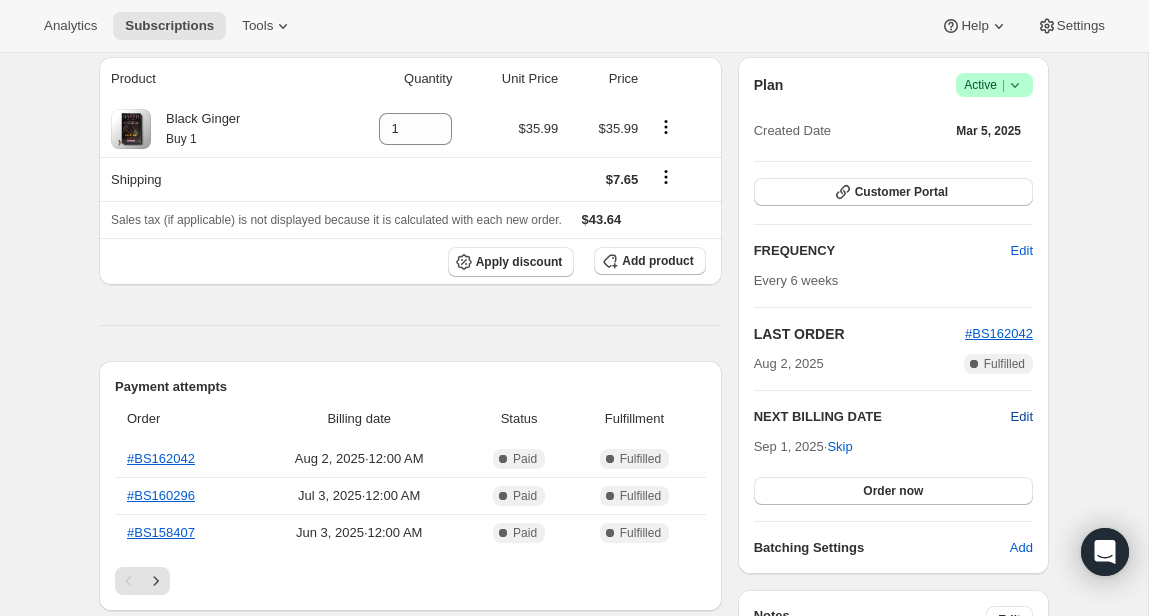 click on "Edit" at bounding box center (1022, 417) 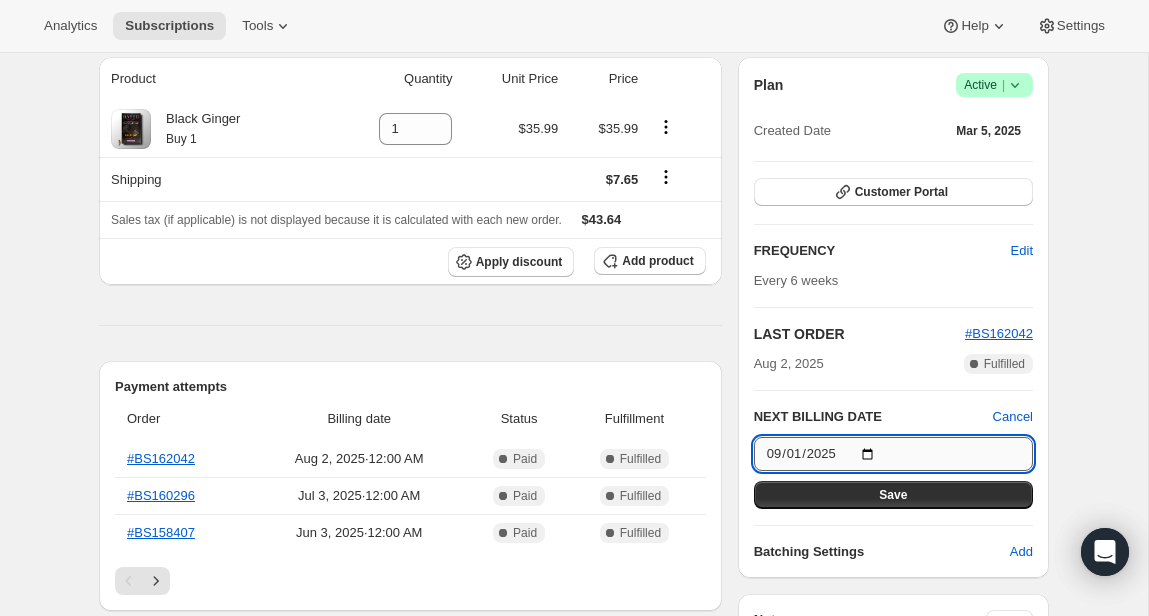 click on "2025-09-01" at bounding box center [893, 454] 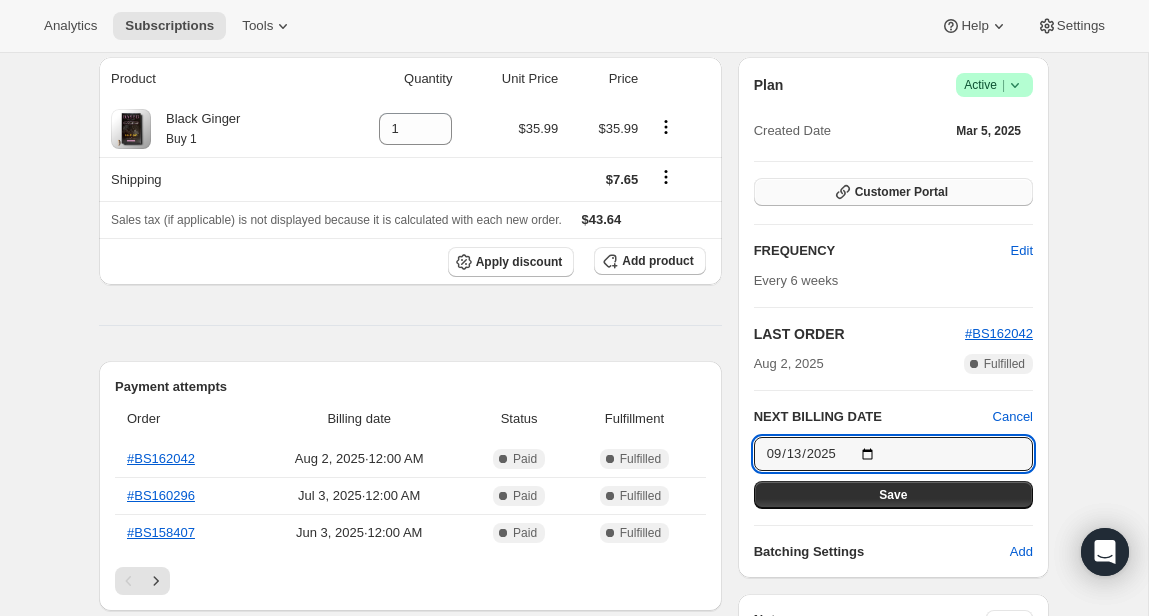 type on "2025-09-13" 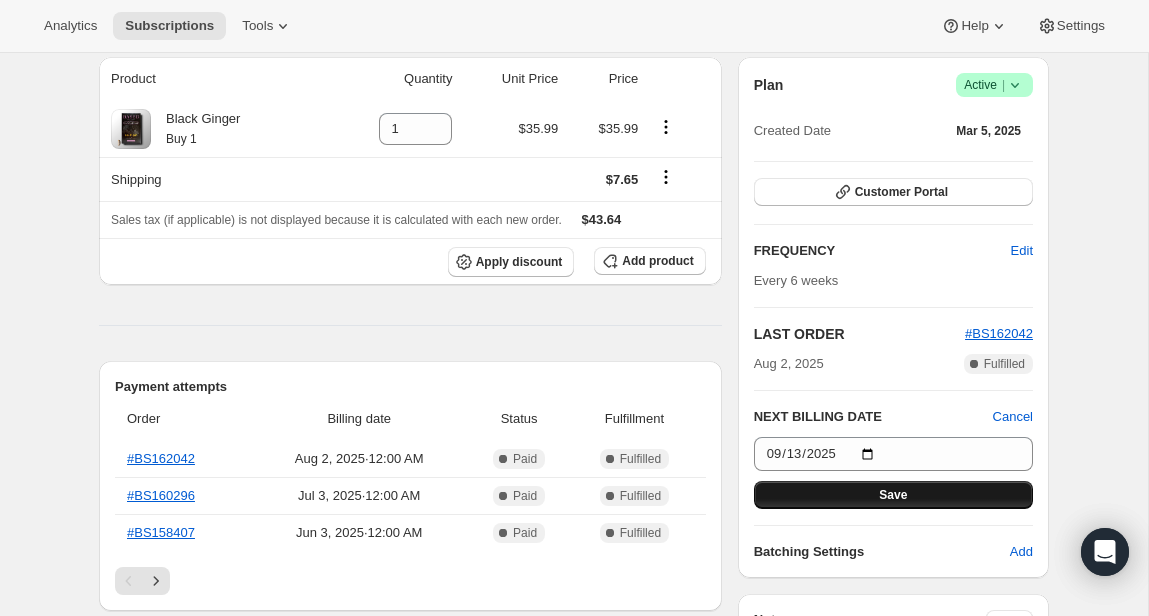 click on "Save" at bounding box center (893, 495) 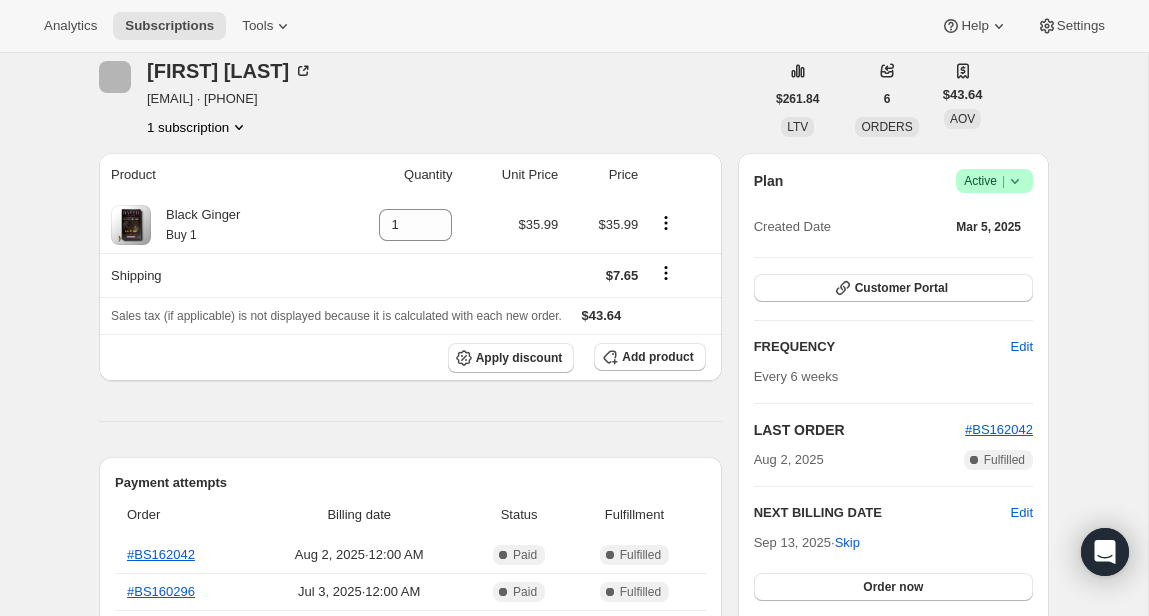 scroll, scrollTop: 292, scrollLeft: 0, axis: vertical 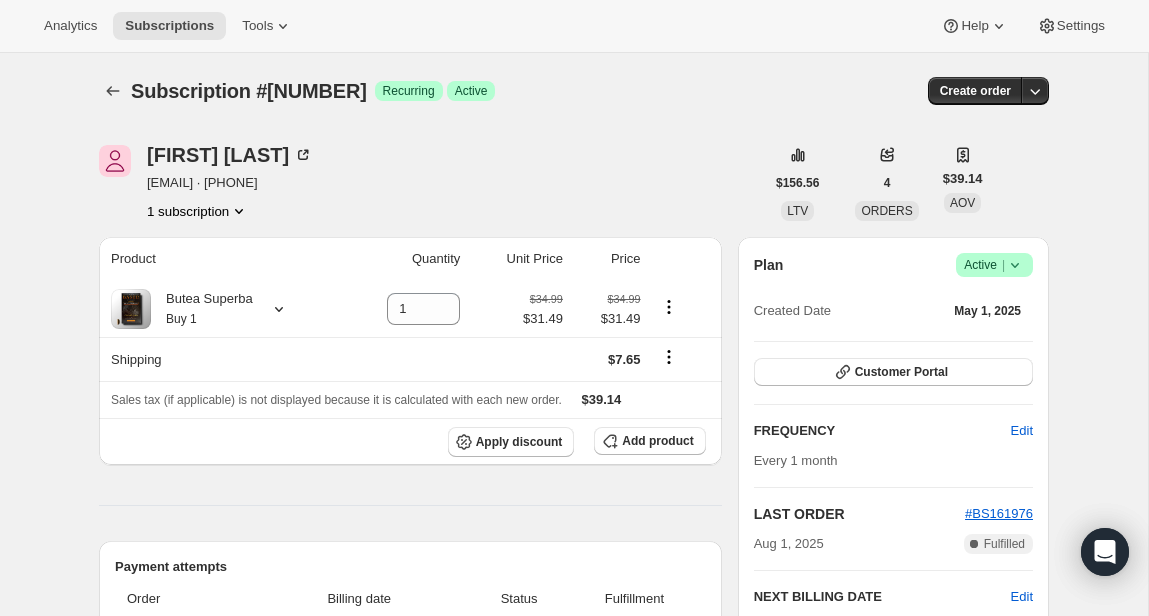 click 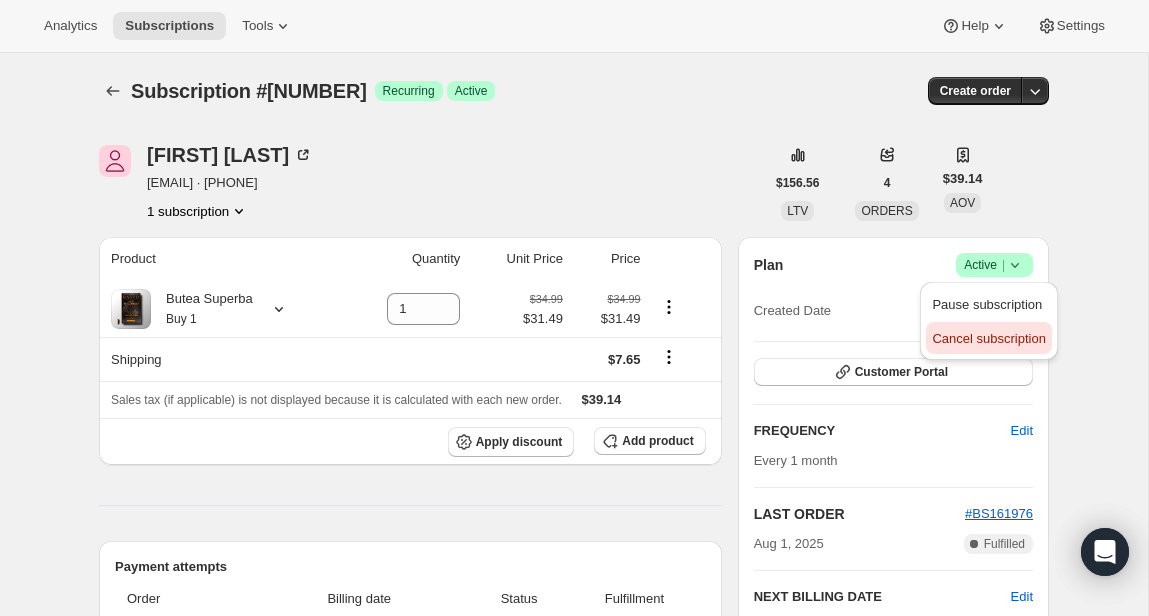 click on "Cancel subscription" at bounding box center (988, 338) 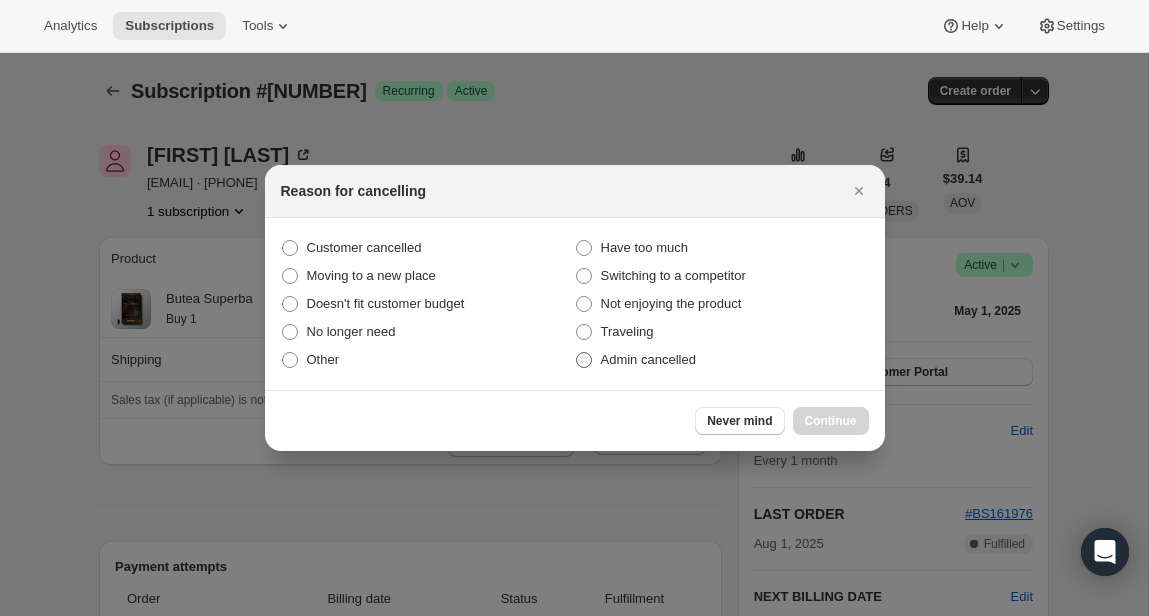click on "Admin cancelled" at bounding box center (722, 360) 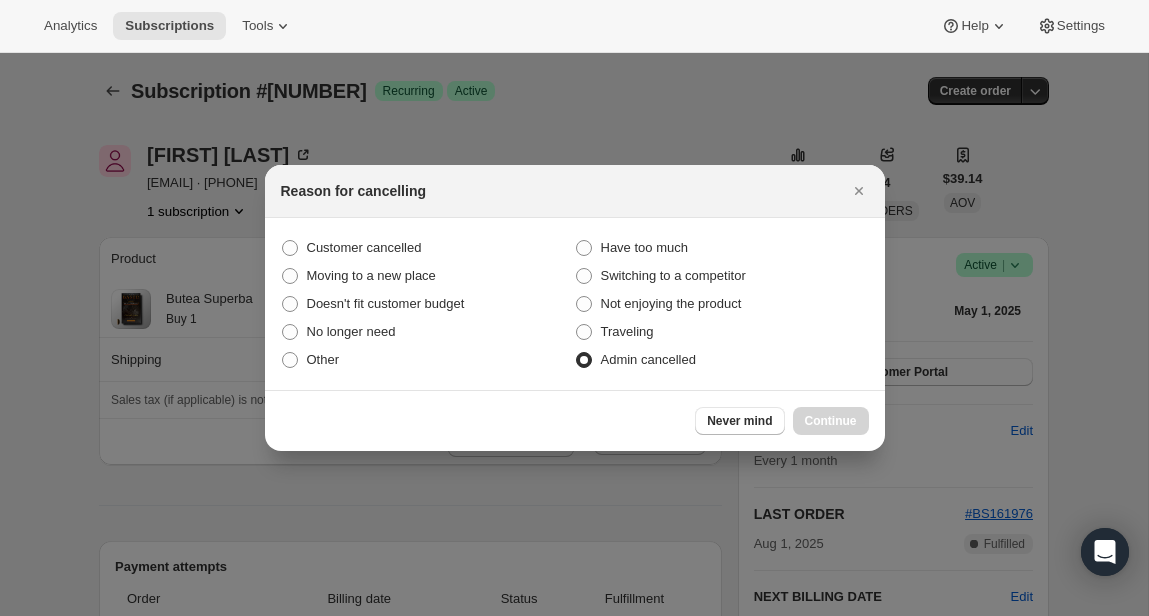 radio on "true" 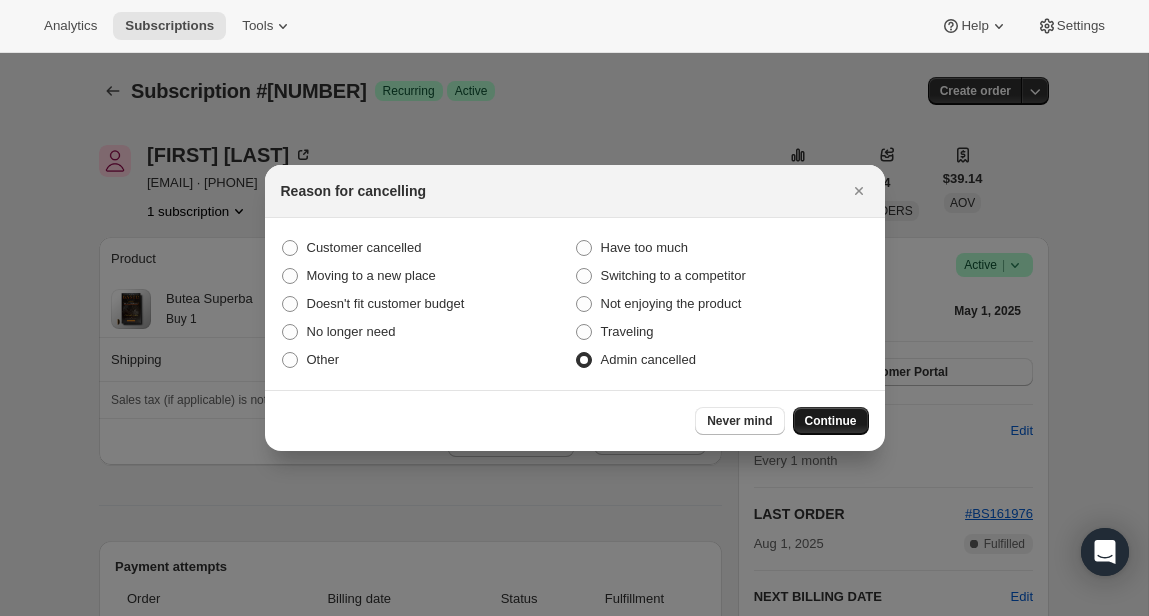 click on "Continue" at bounding box center (831, 421) 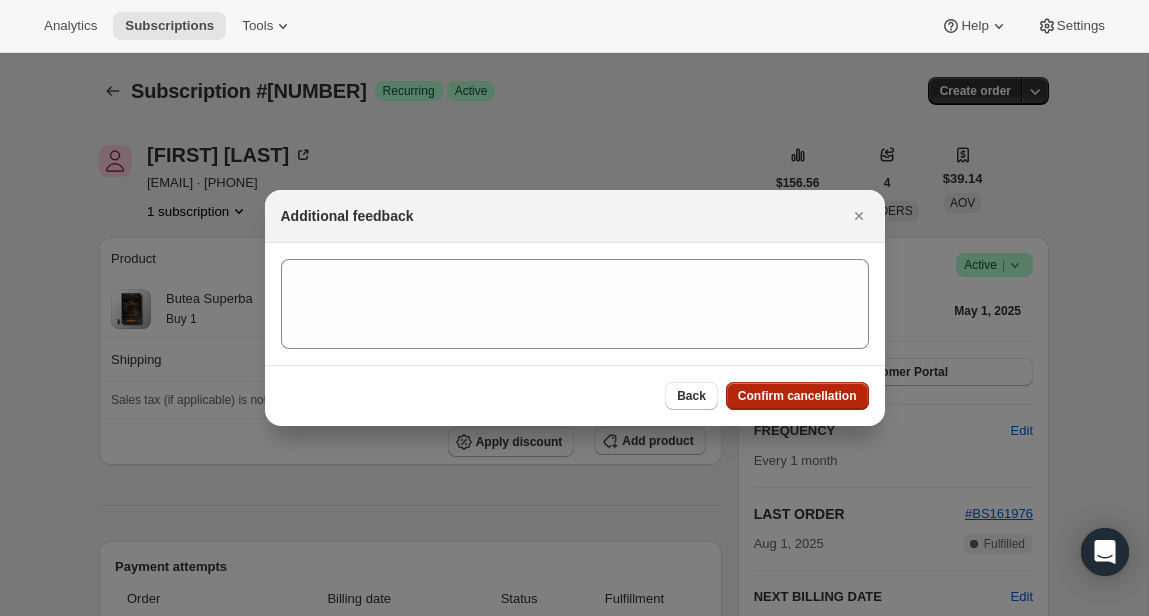 click on "Confirm cancellation" at bounding box center (797, 396) 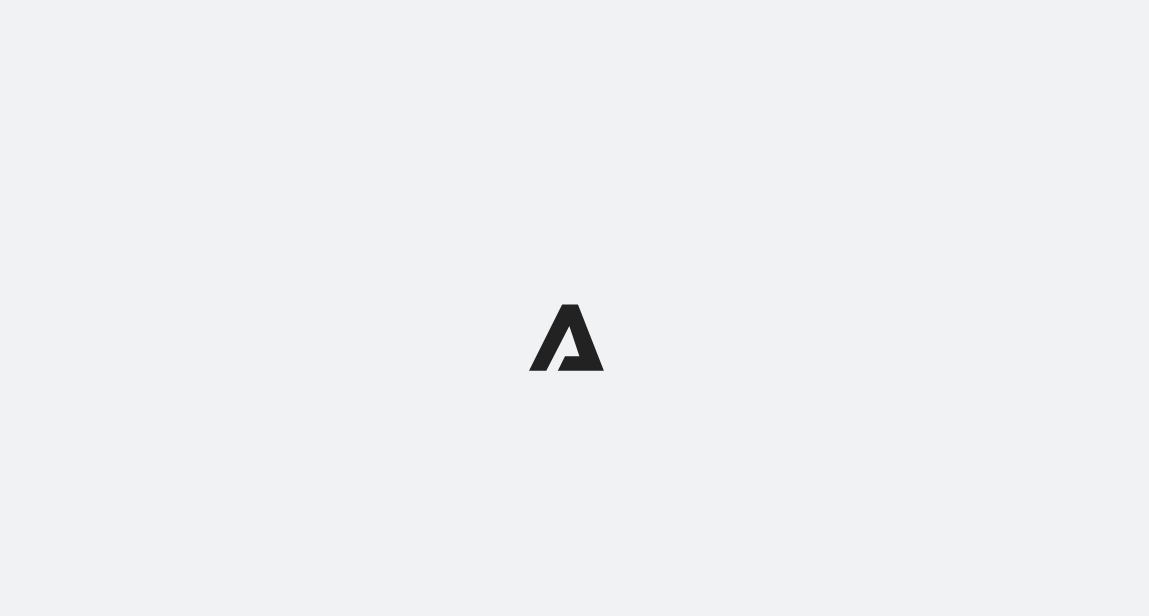 scroll, scrollTop: 0, scrollLeft: 0, axis: both 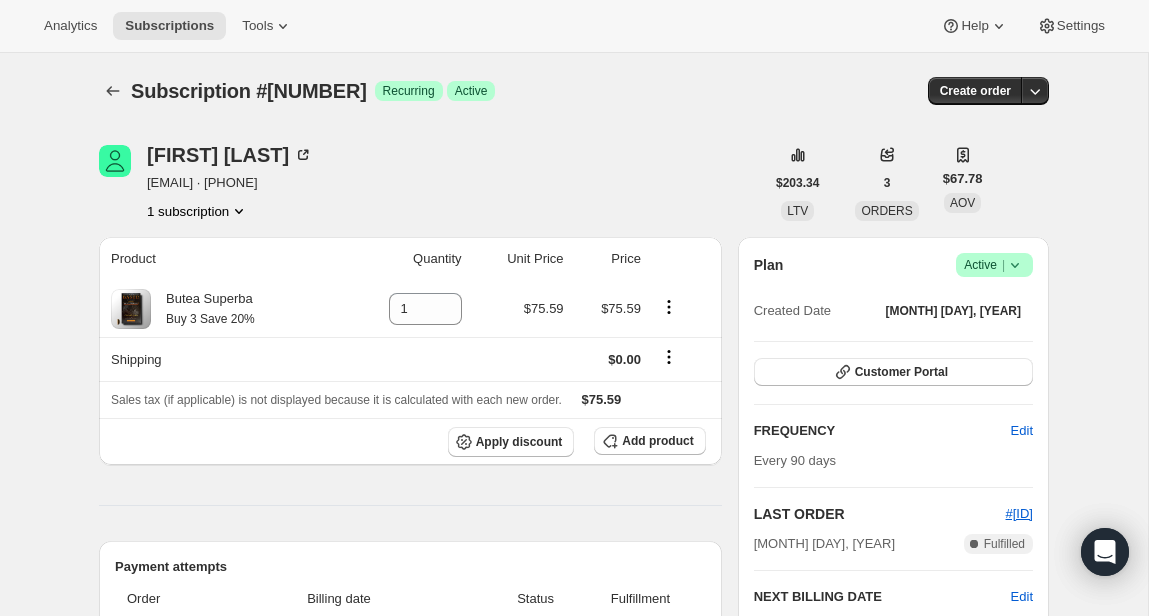 click 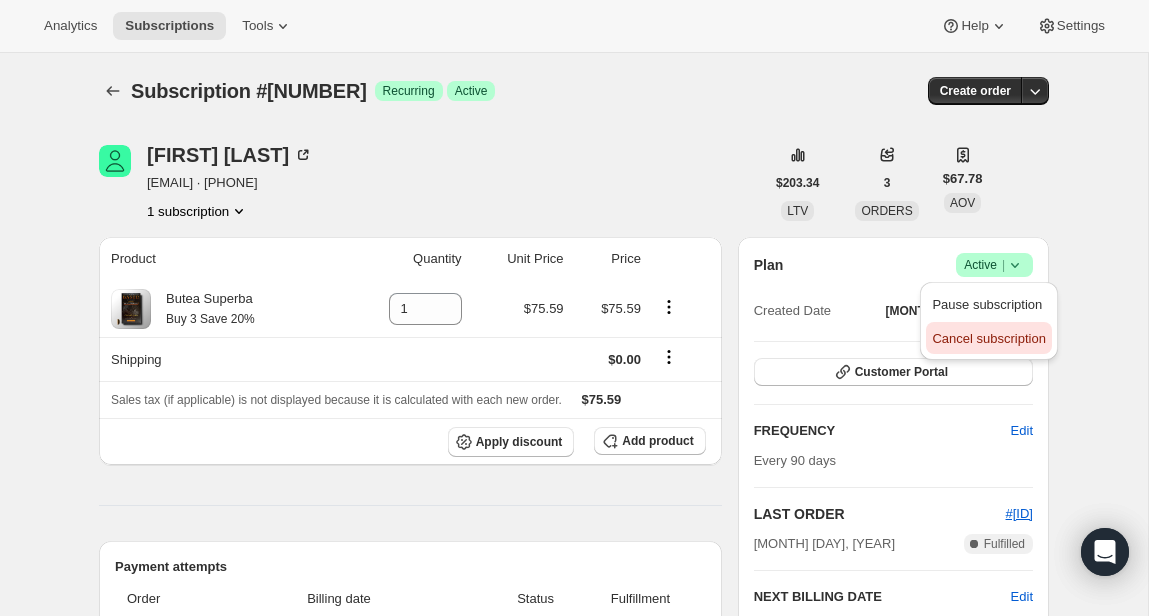 click on "Cancel subscription" at bounding box center (988, 338) 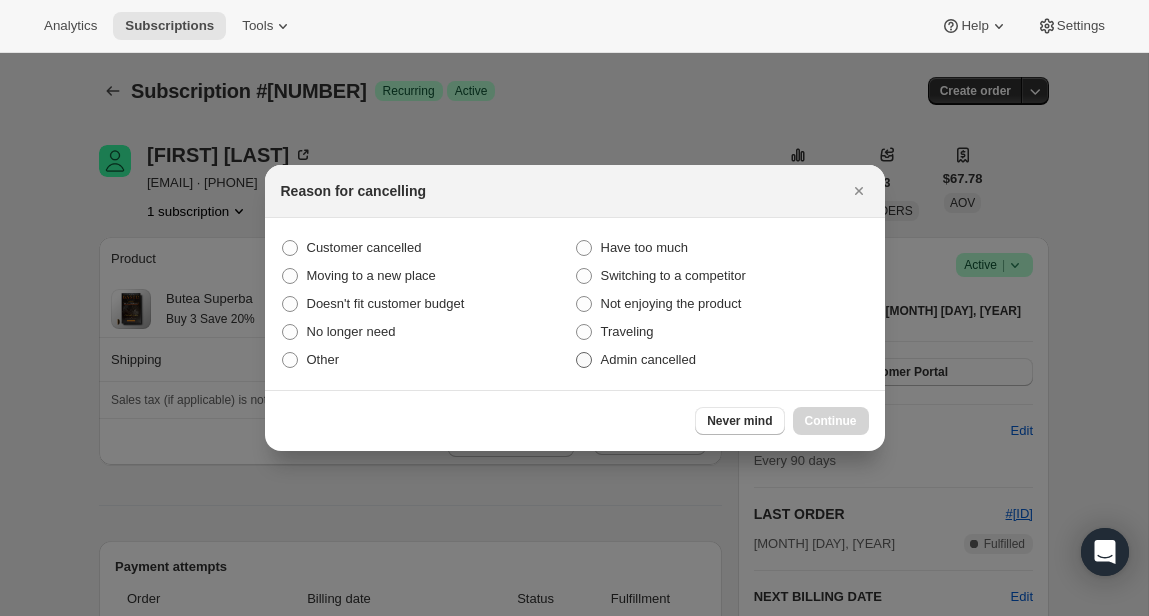click on "Admin cancelled" at bounding box center (648, 359) 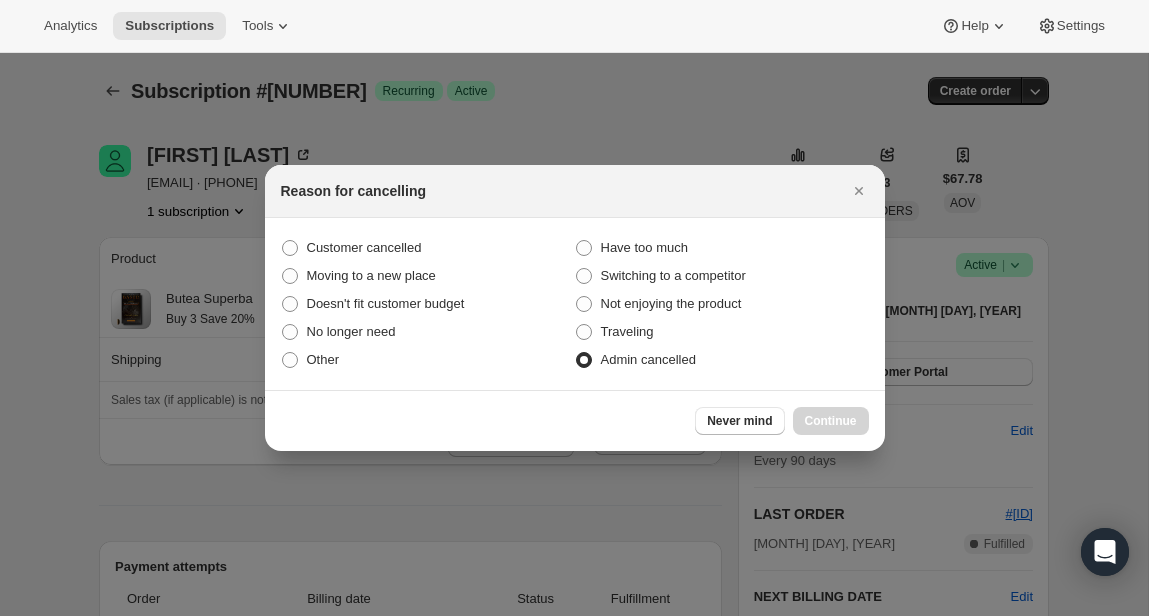 radio on "true" 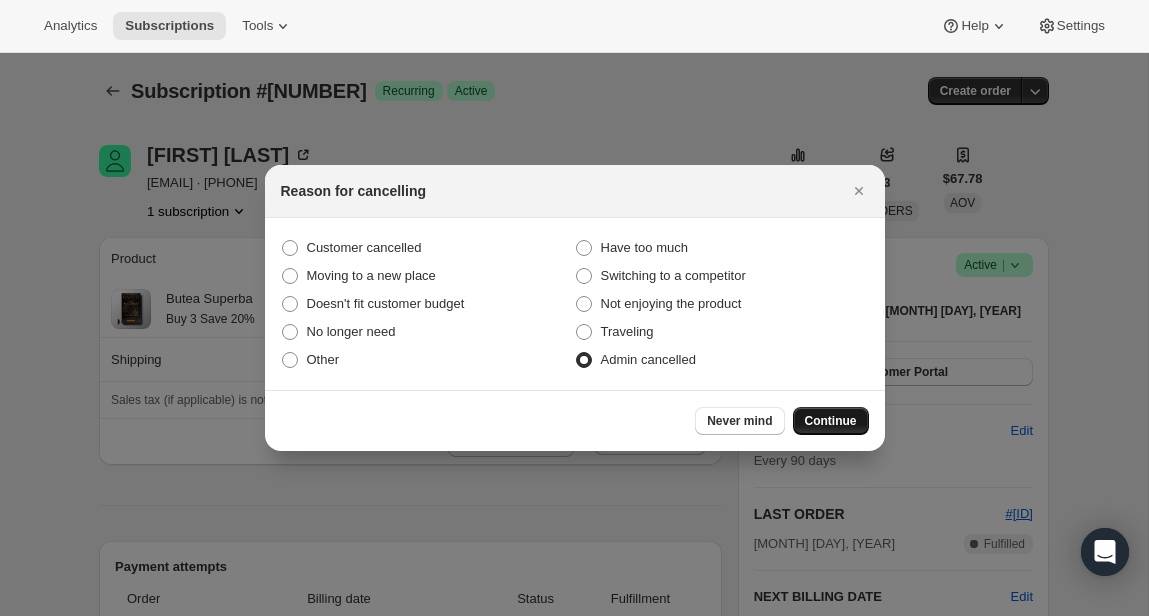 click on "Continue" at bounding box center [831, 421] 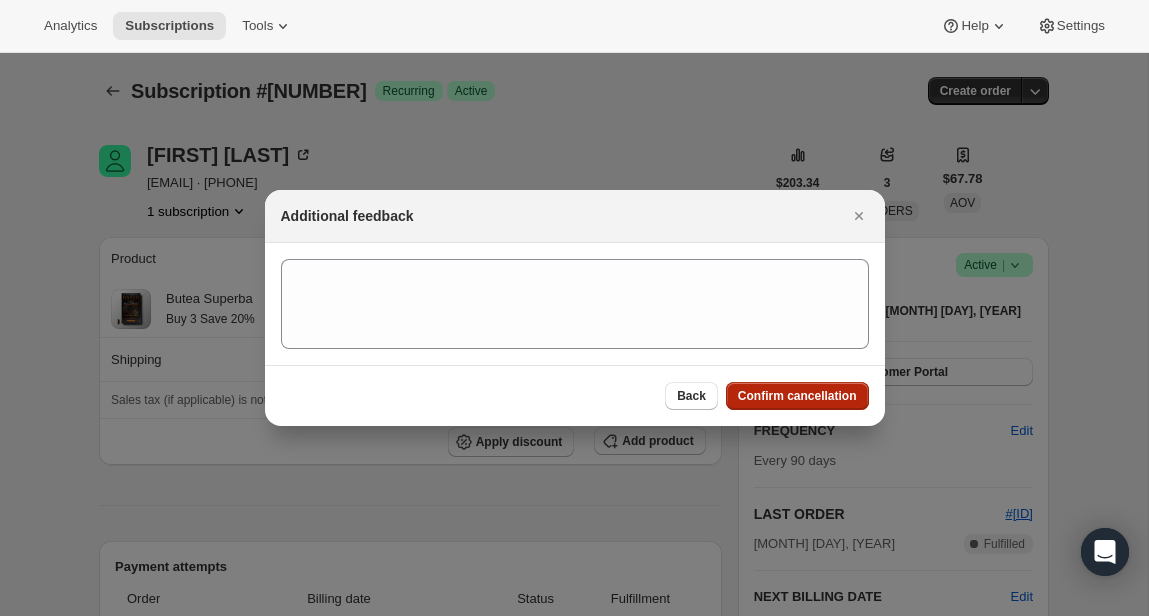 click on "Confirm cancellation" at bounding box center [797, 396] 